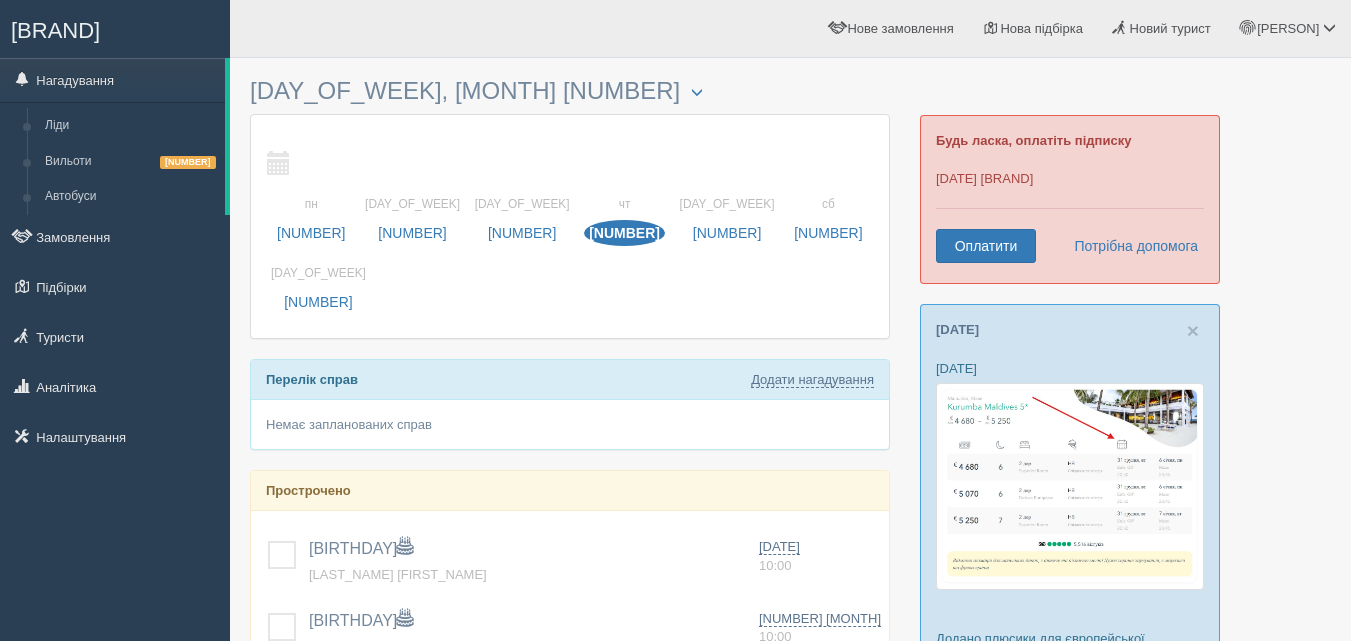scroll, scrollTop: 0, scrollLeft: 0, axis: both 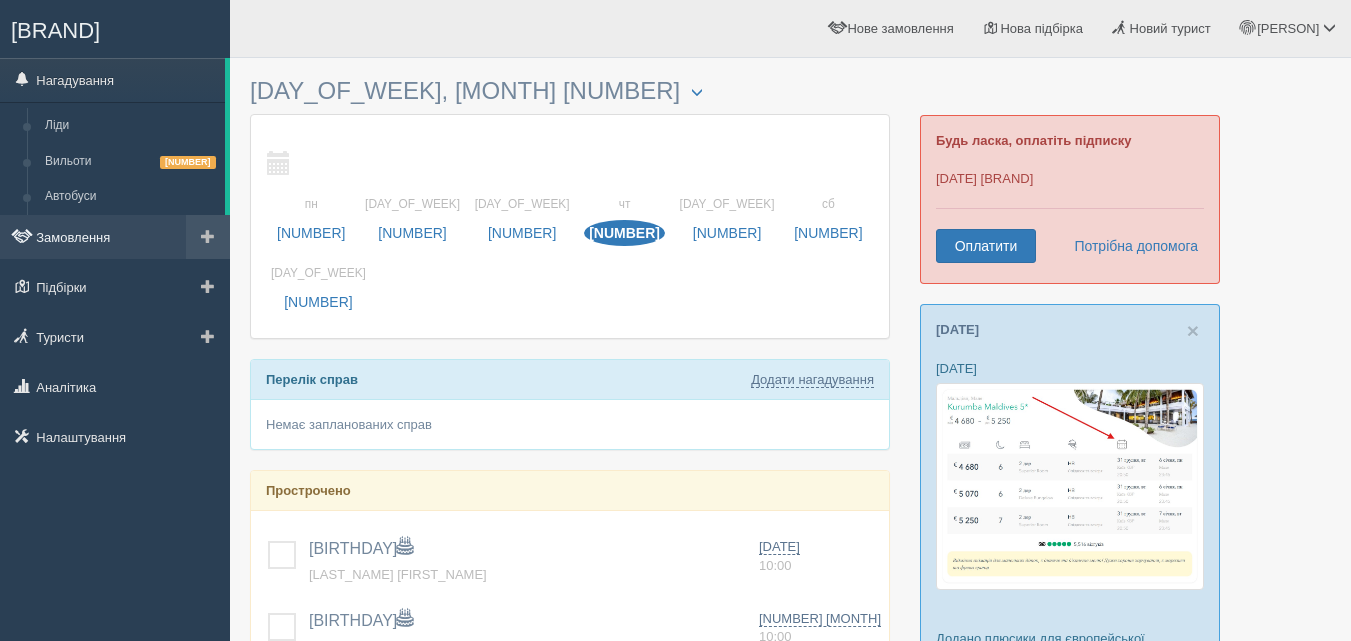 click on "Замовлення" at bounding box center [115, 237] 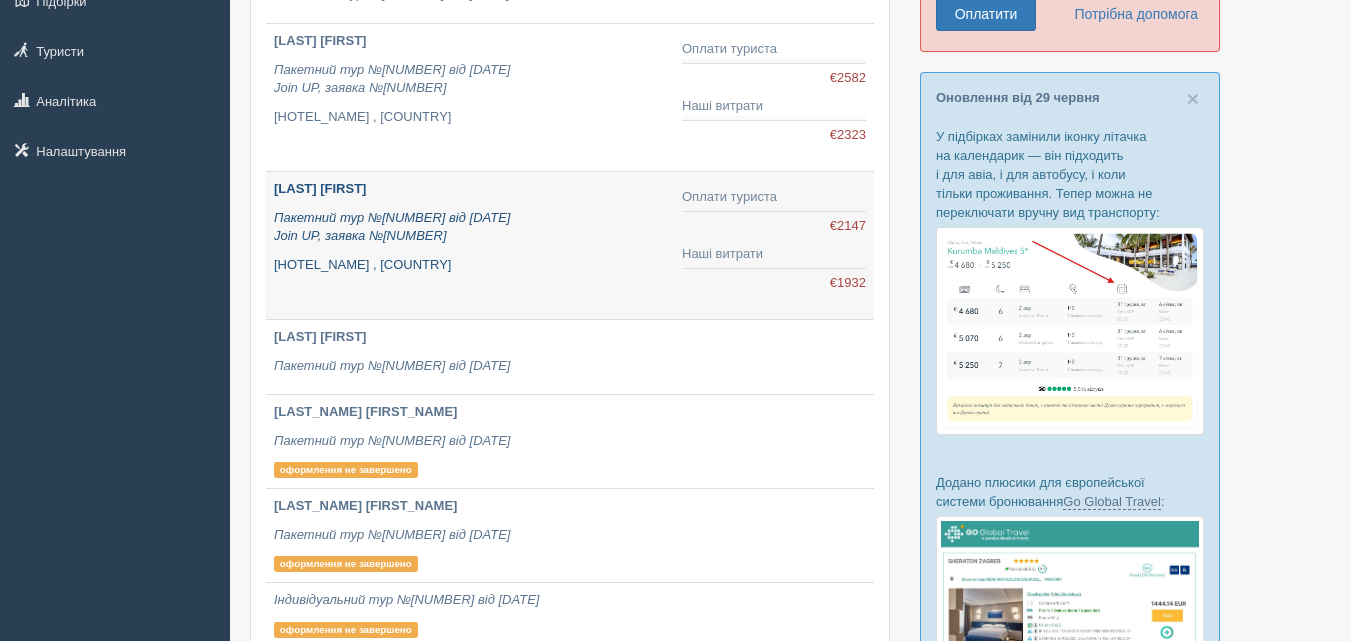 scroll, scrollTop: 300, scrollLeft: 0, axis: vertical 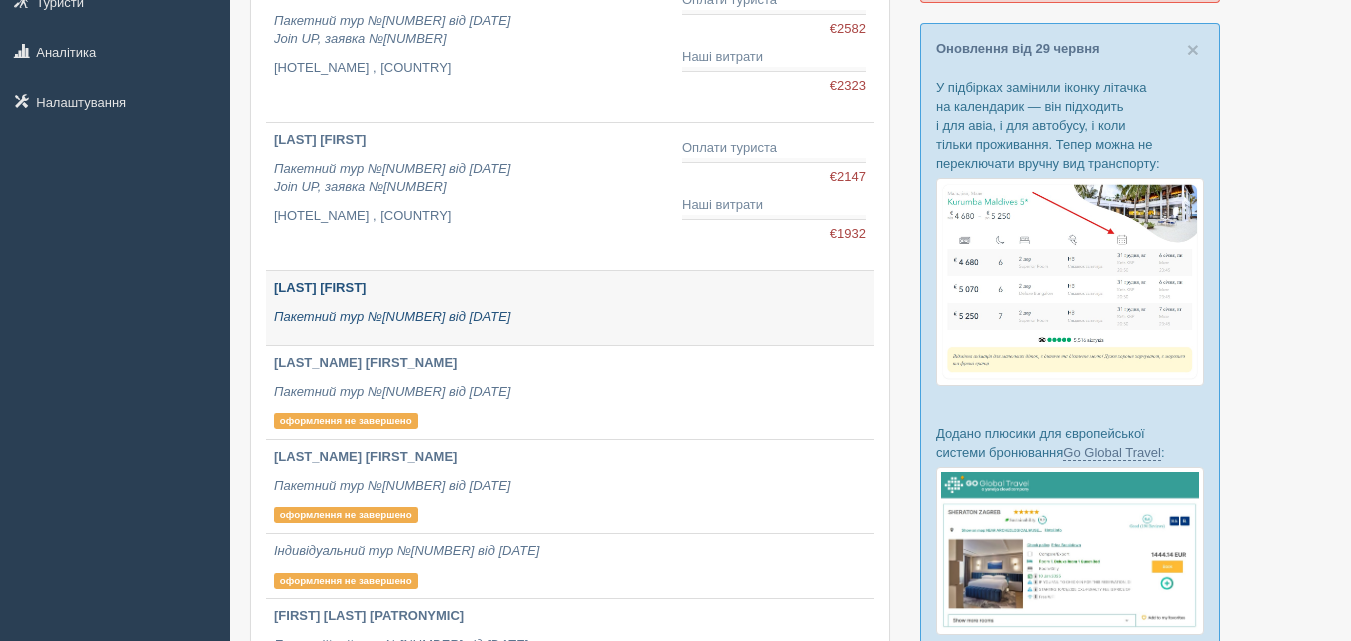 click on "Платник: [NAME]" at bounding box center (320, 287) 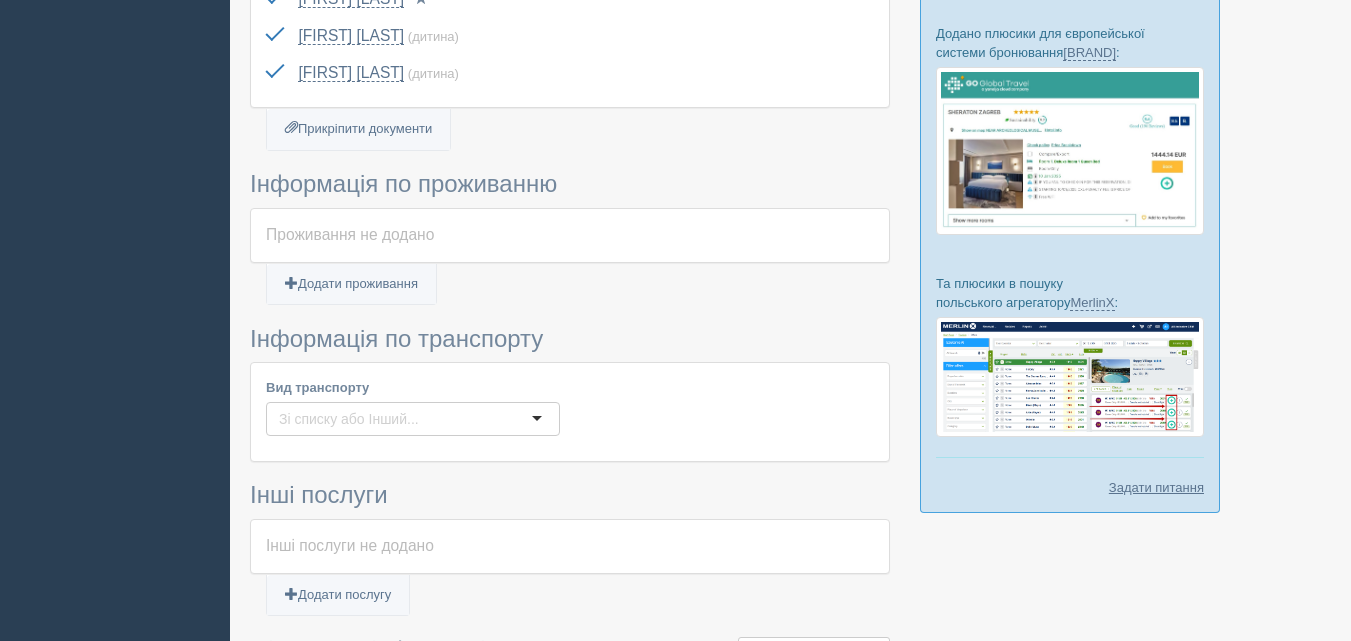 scroll, scrollTop: 1025, scrollLeft: 0, axis: vertical 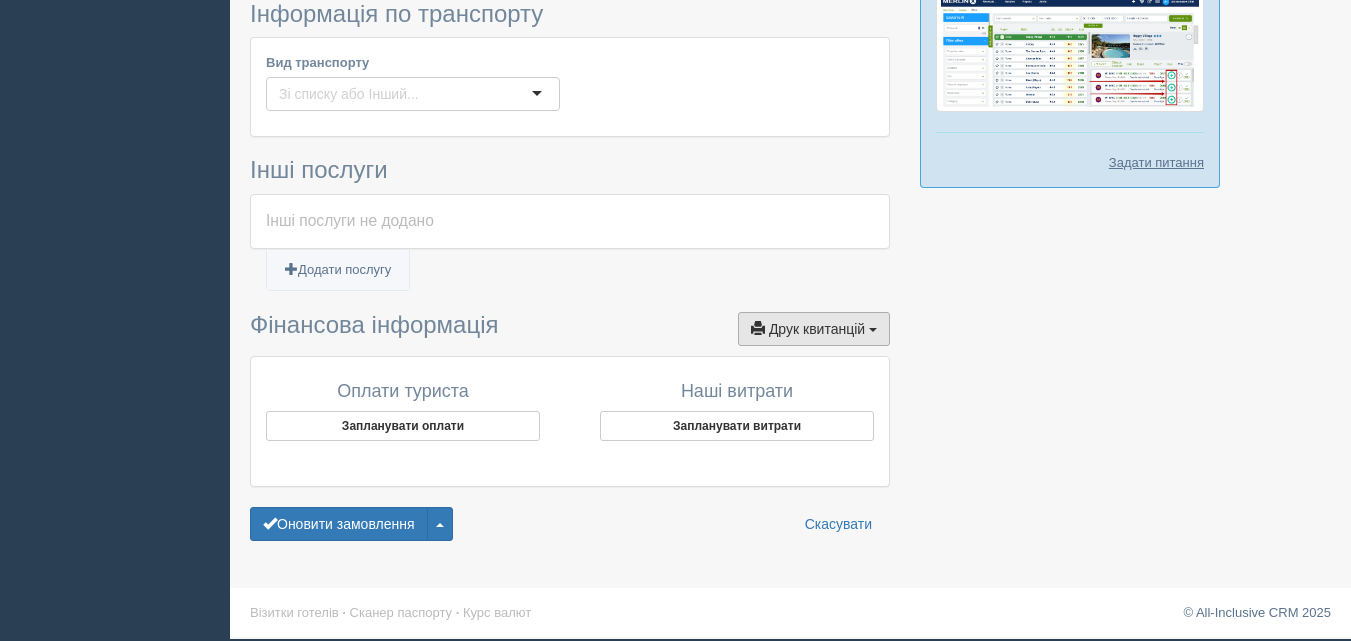 click on "Друк квитанцій" at bounding box center (817, 329) 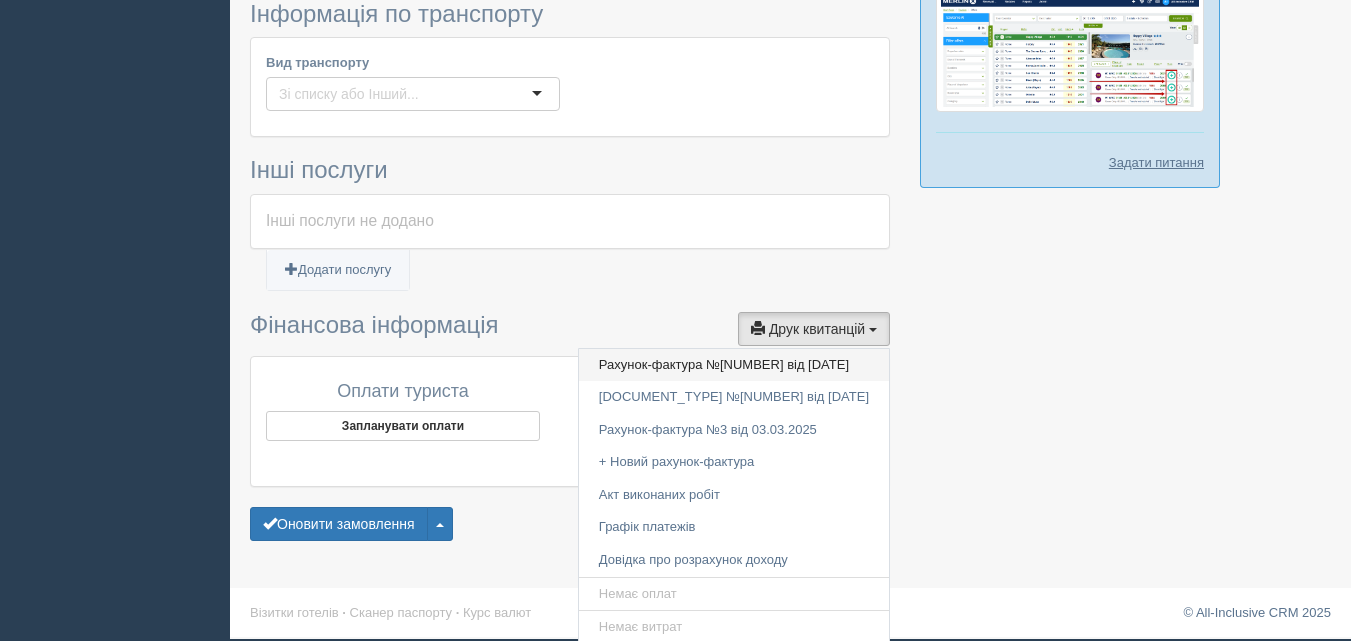 click on "Рахунок-фактура №[NUMBER] від [DATE]" at bounding box center (734, 365) 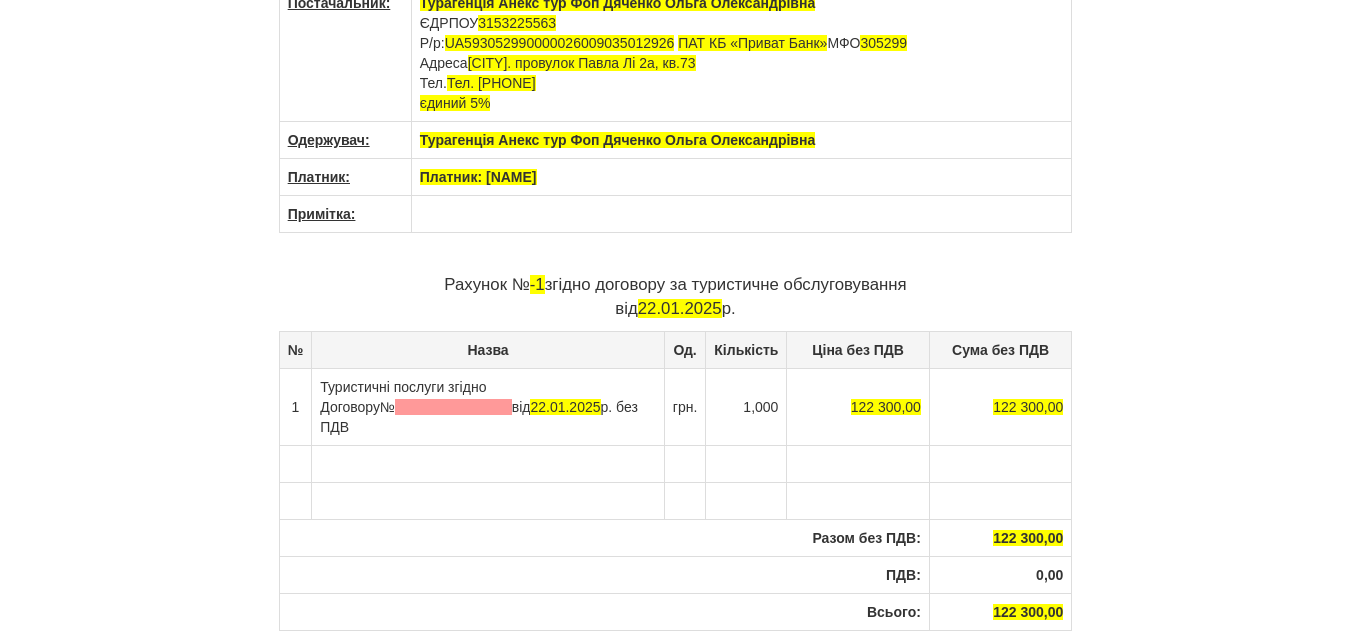 scroll, scrollTop: 200, scrollLeft: 0, axis: vertical 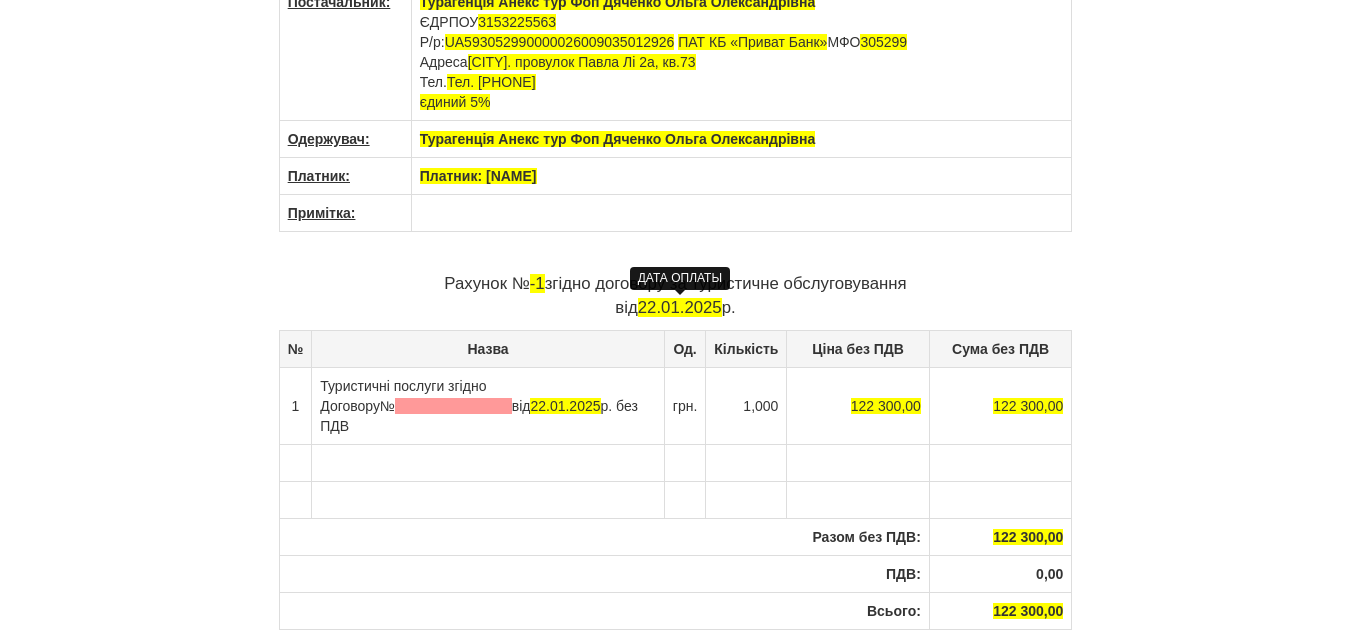 click on "22.01.2025" at bounding box center [680, 307] 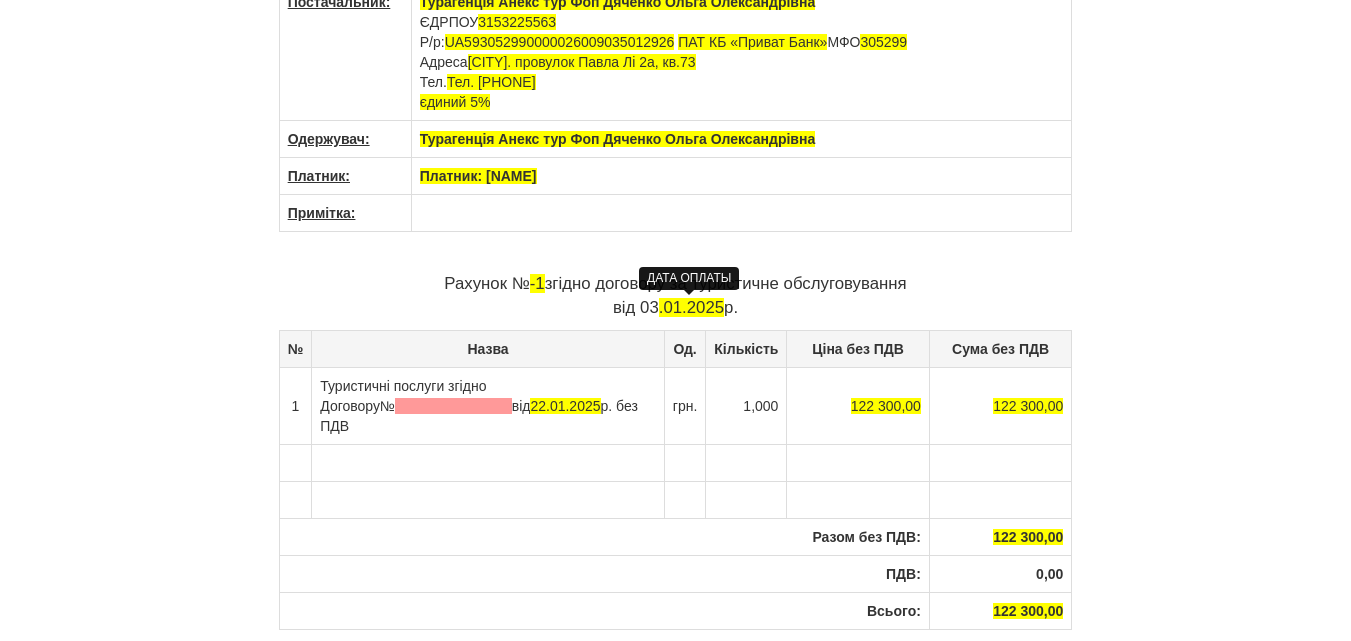 click on ".01.2025" at bounding box center (691, 307) 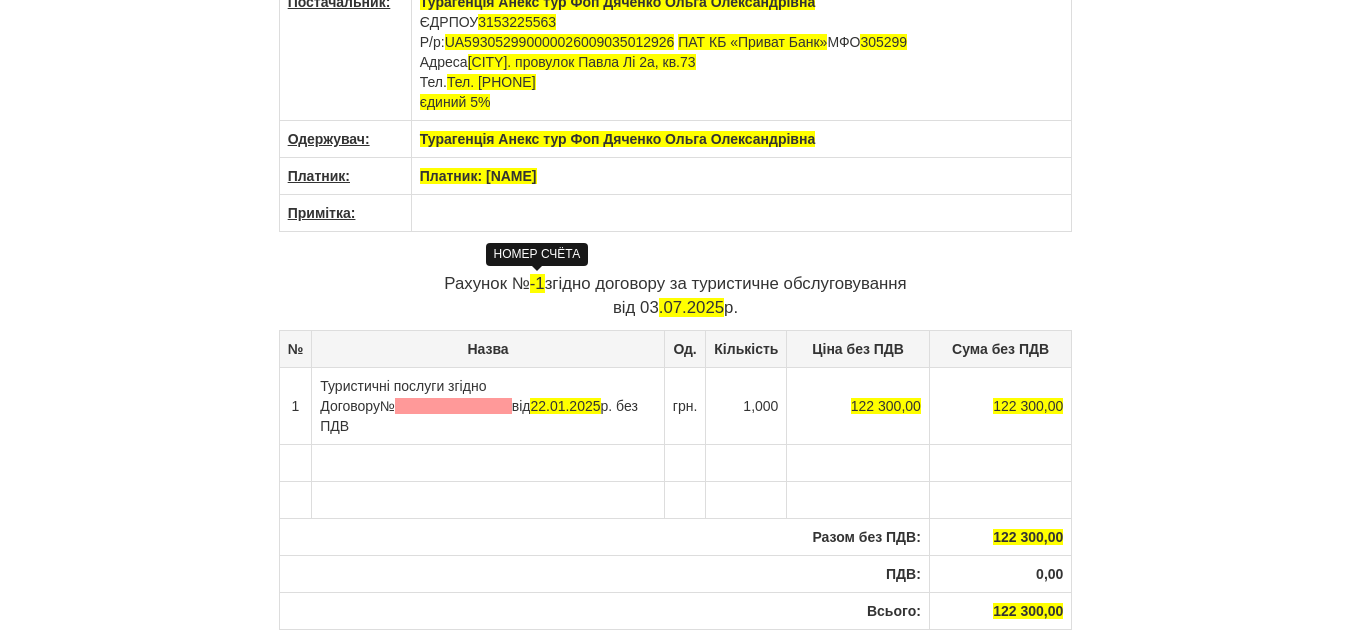 click on "-1" at bounding box center (537, 283) 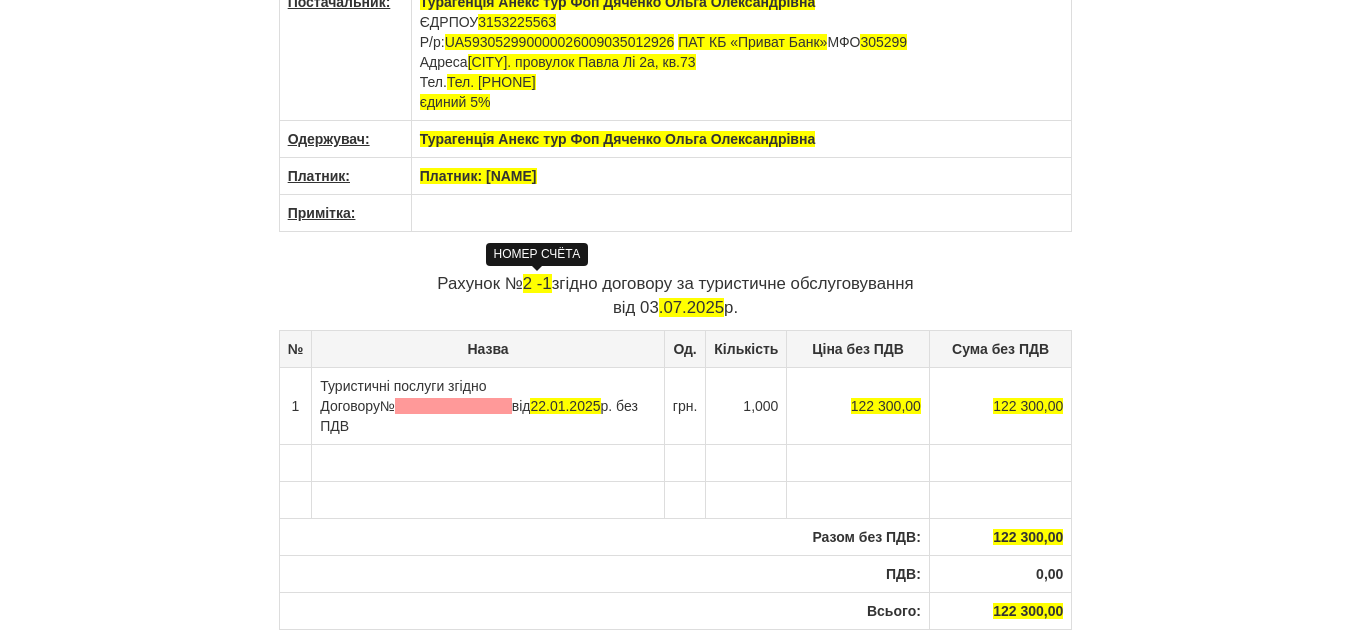 click on "2 -1" at bounding box center [537, 283] 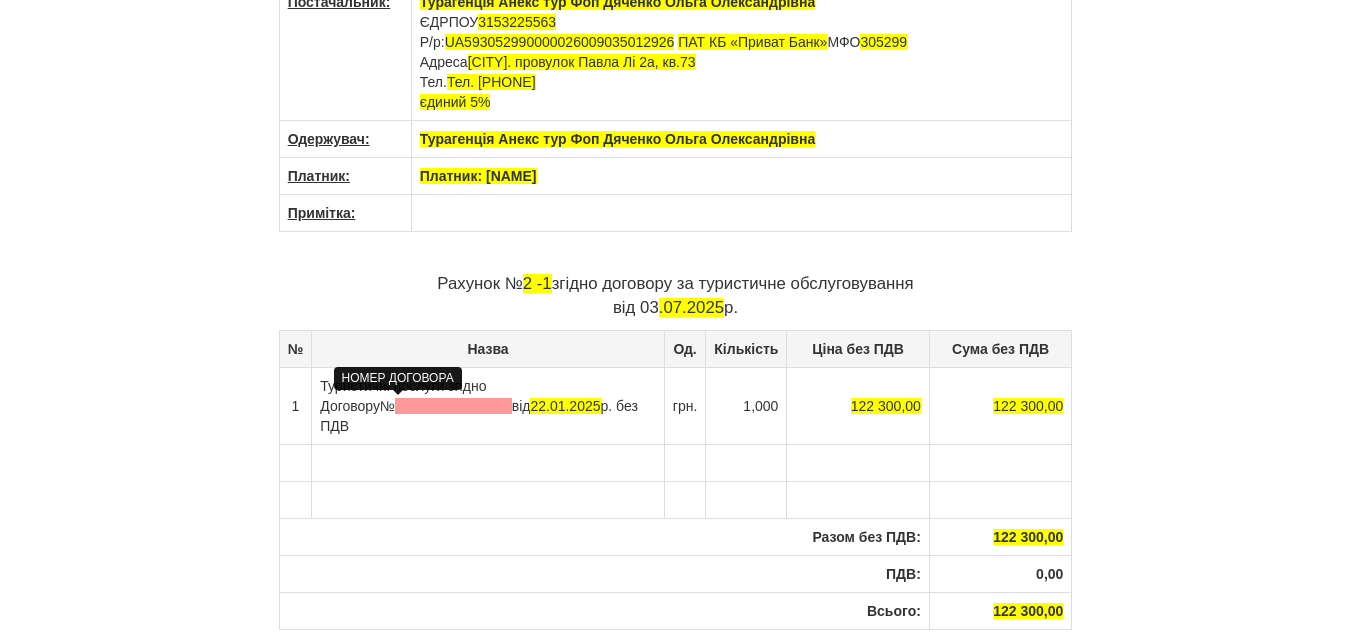click at bounding box center [453, 406] 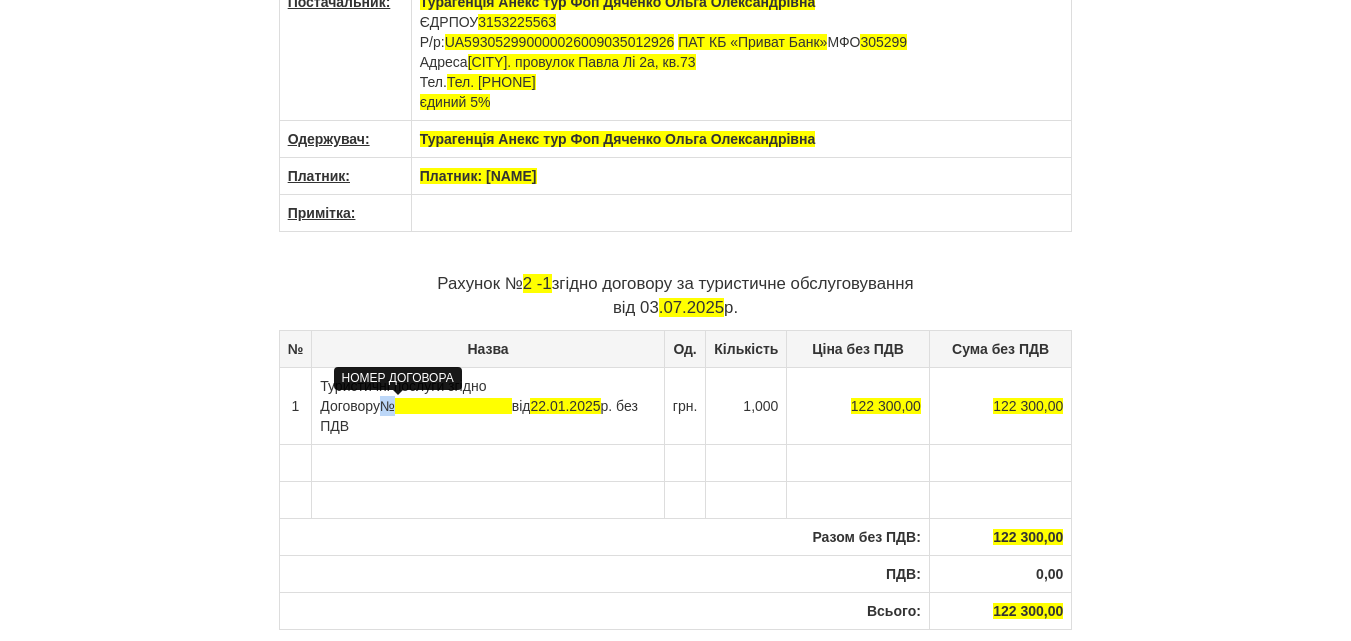 click at bounding box center (453, 406) 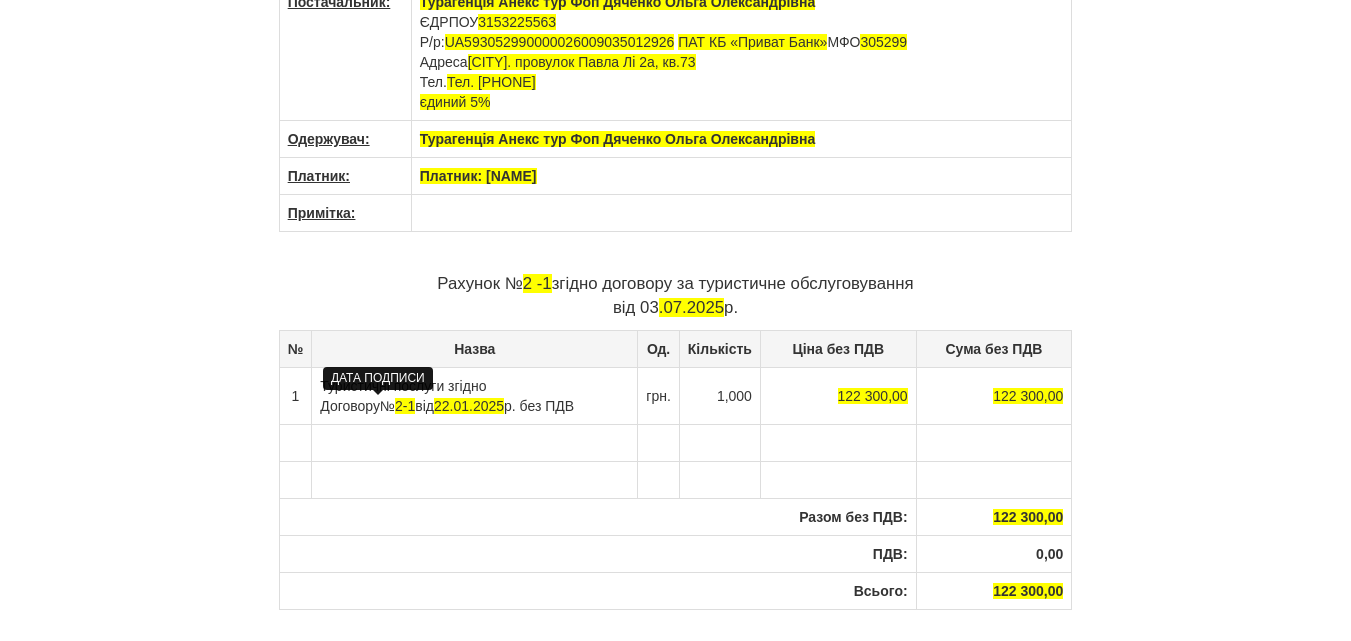 click on "22.01.2025" at bounding box center (469, 406) 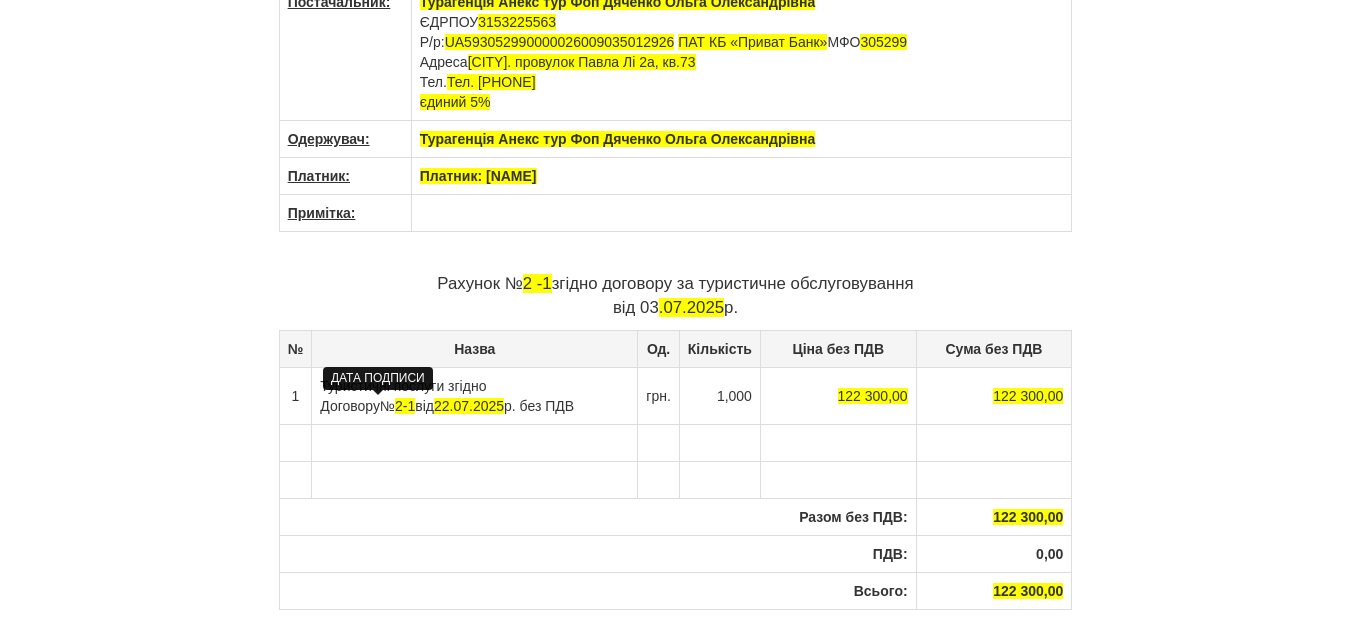click on "22.07.2025" at bounding box center [469, 406] 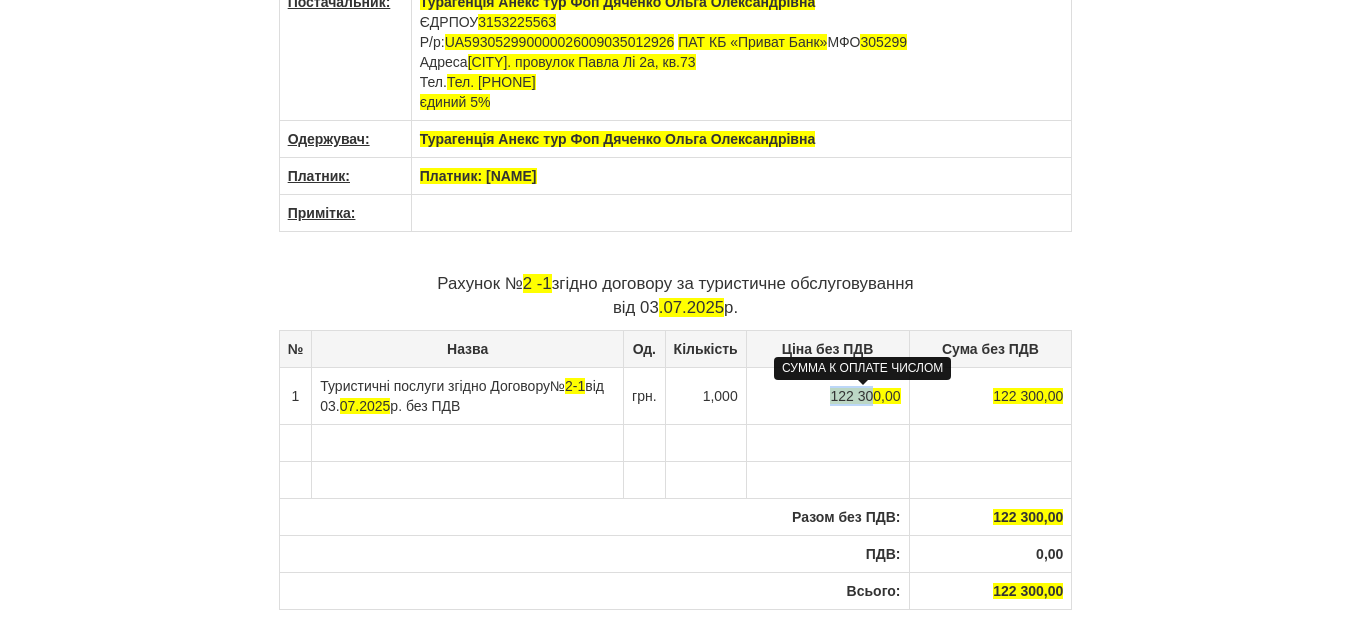 drag, startPoint x: 823, startPoint y: 396, endPoint x: 869, endPoint y: 395, distance: 46.010868 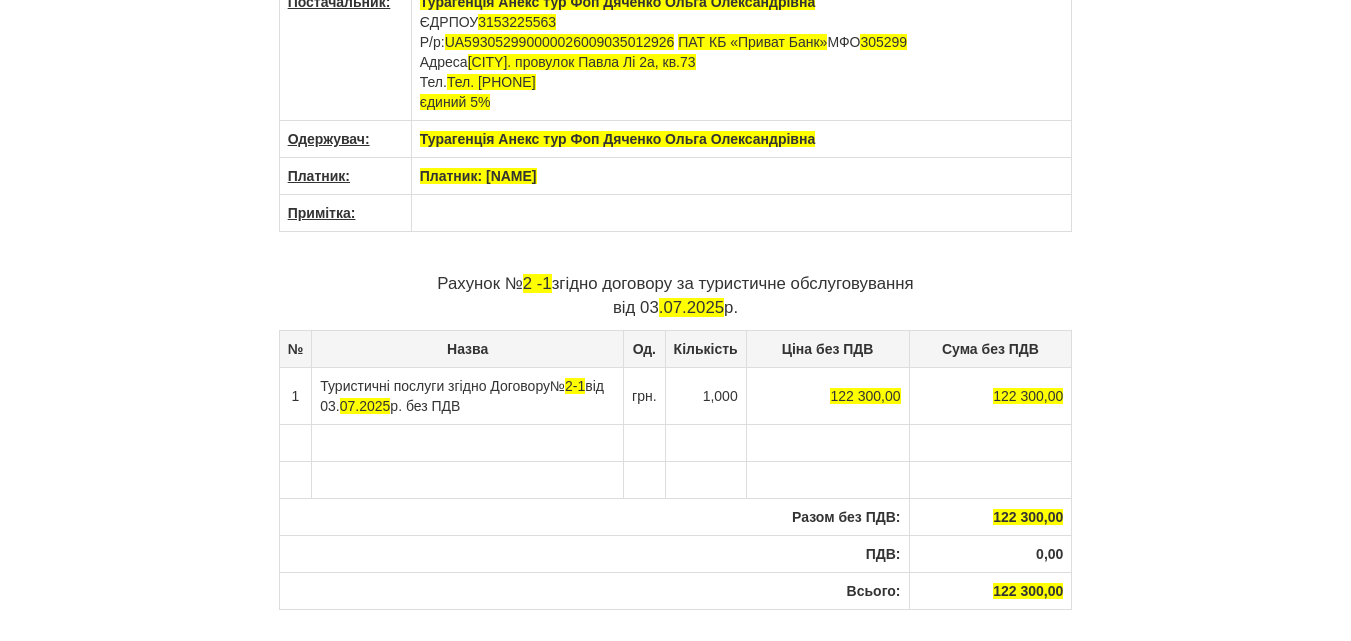click at bounding box center (827, 395) 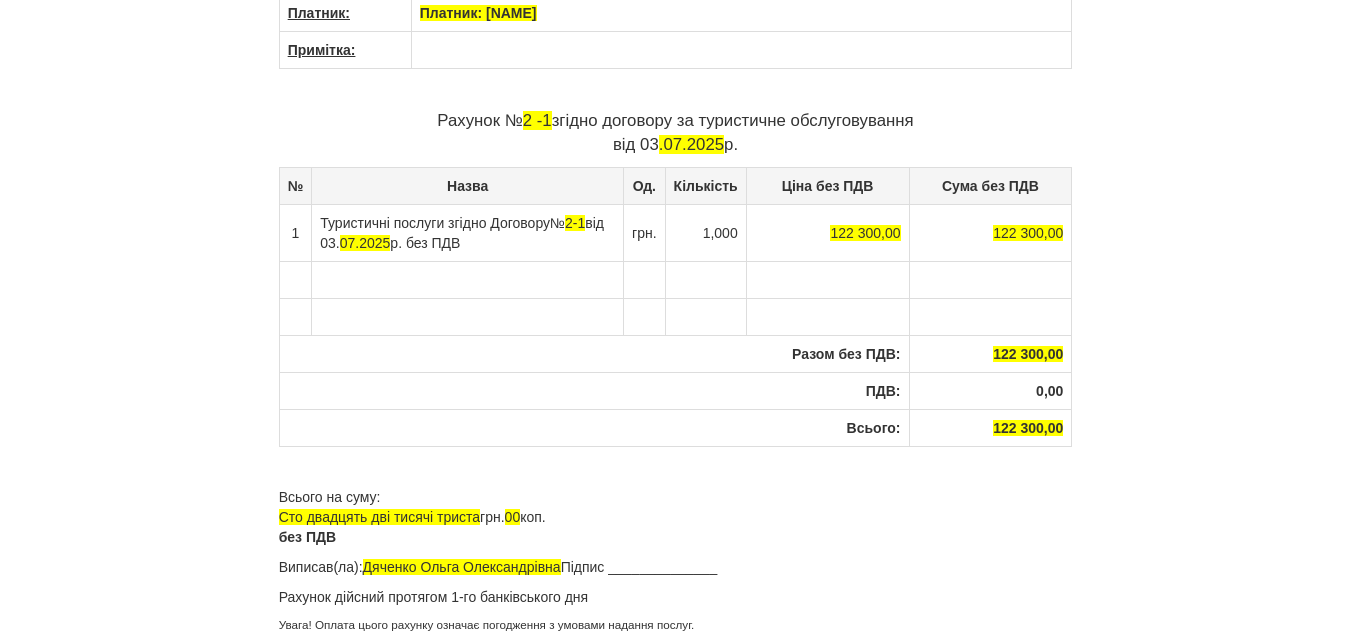 scroll, scrollTop: 366, scrollLeft: 0, axis: vertical 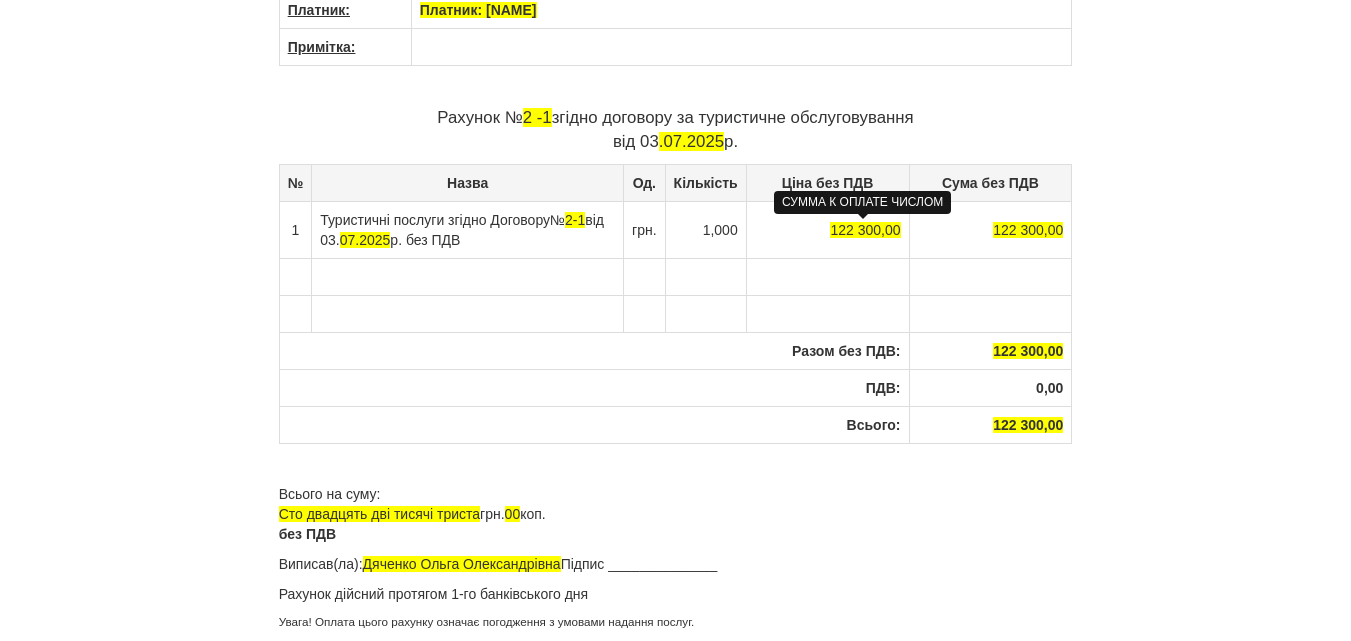 click on "122 300,00" at bounding box center (865, 230) 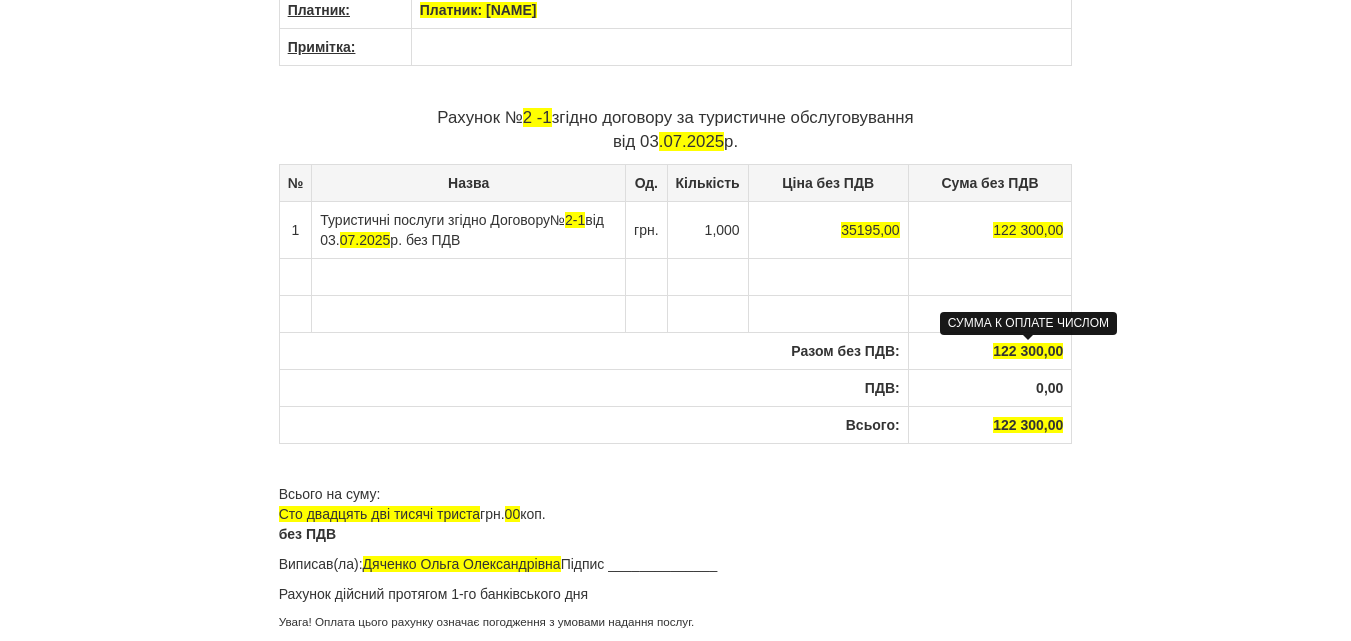 click on "122 300,00" at bounding box center [1028, 351] 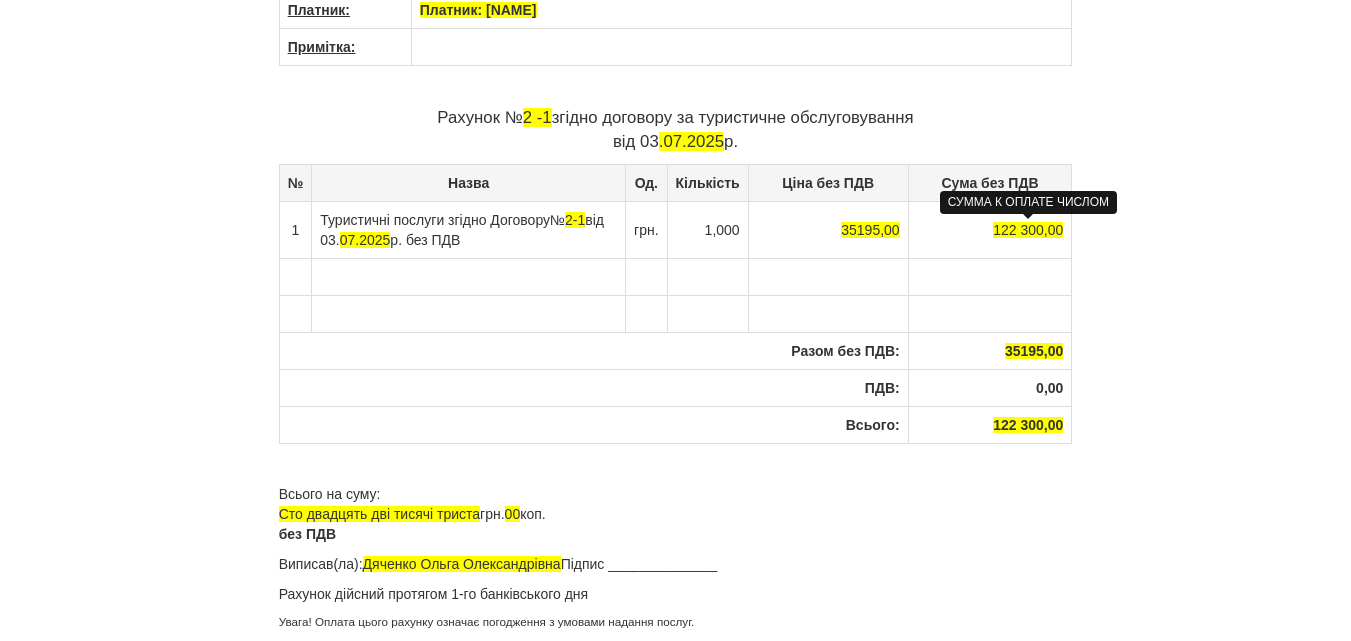 click on "122 300,00" at bounding box center [870, 230] 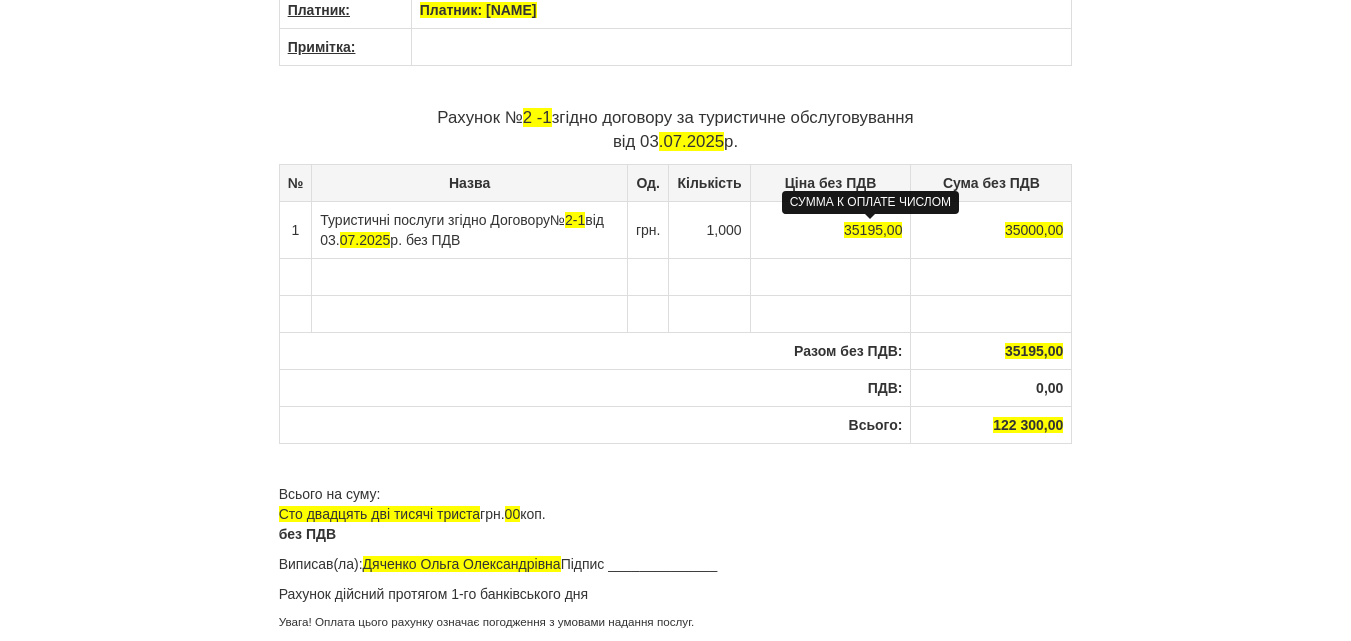 click on "35195,00" at bounding box center [873, 230] 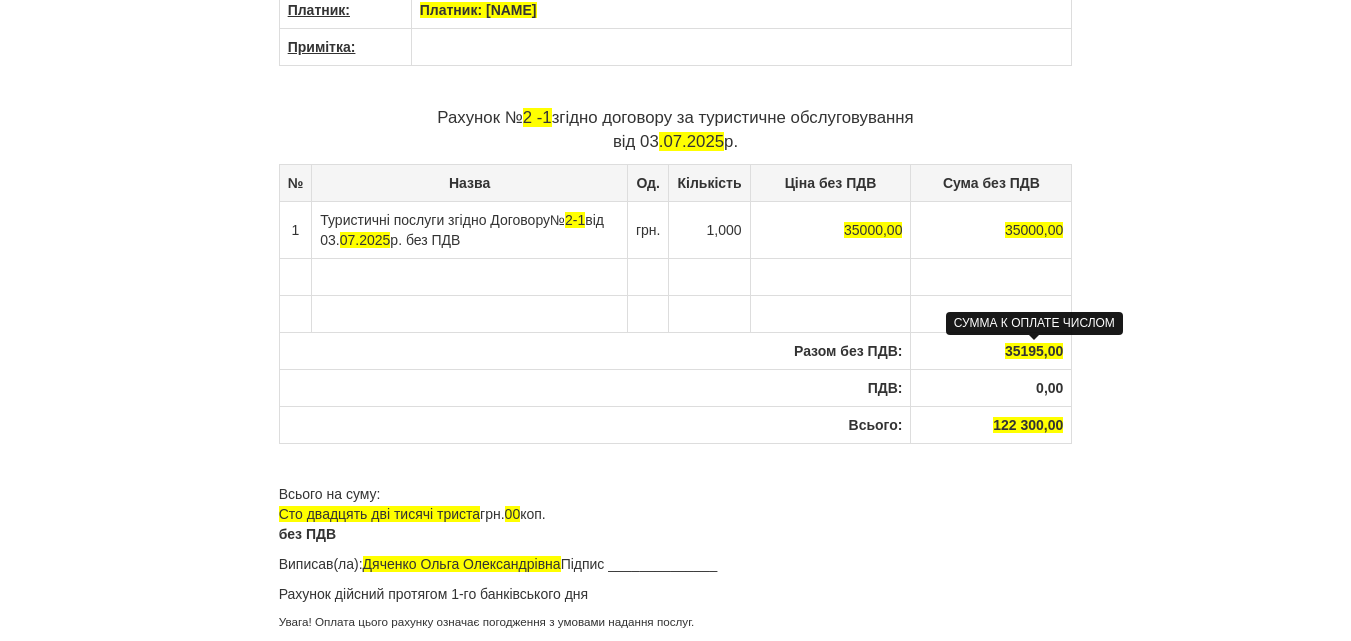 click on "35195,00" at bounding box center (1034, 351) 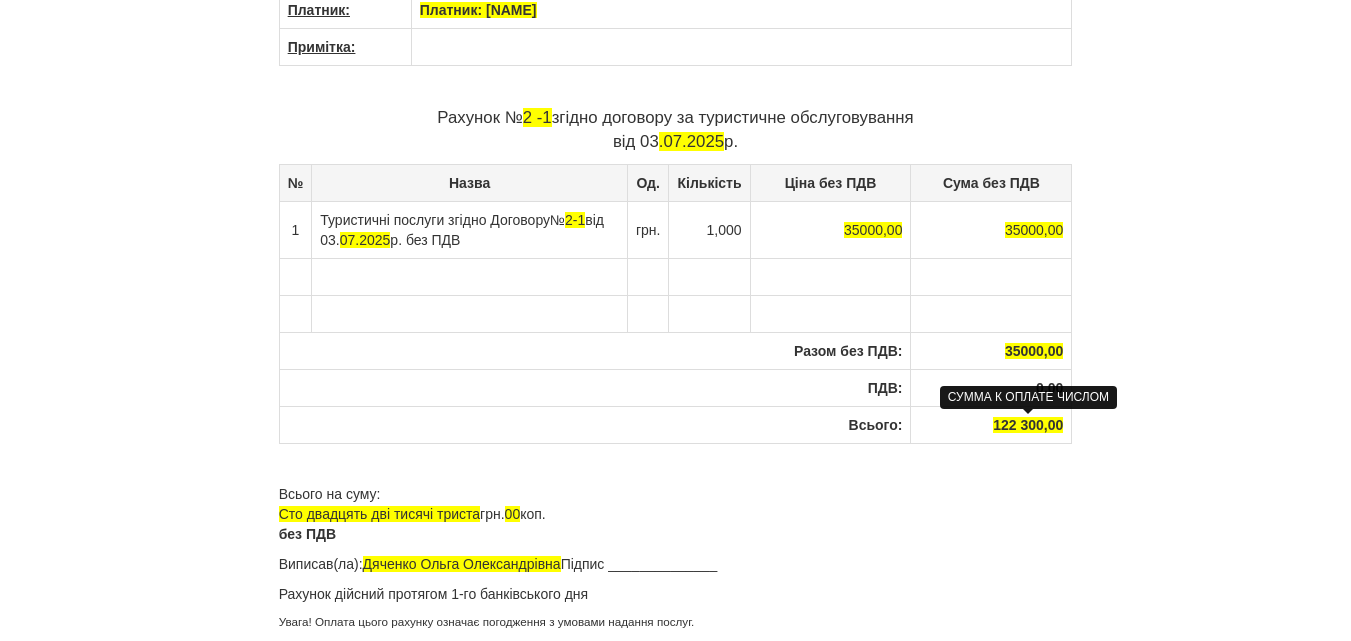 click on "122 300,00" at bounding box center (1034, 351) 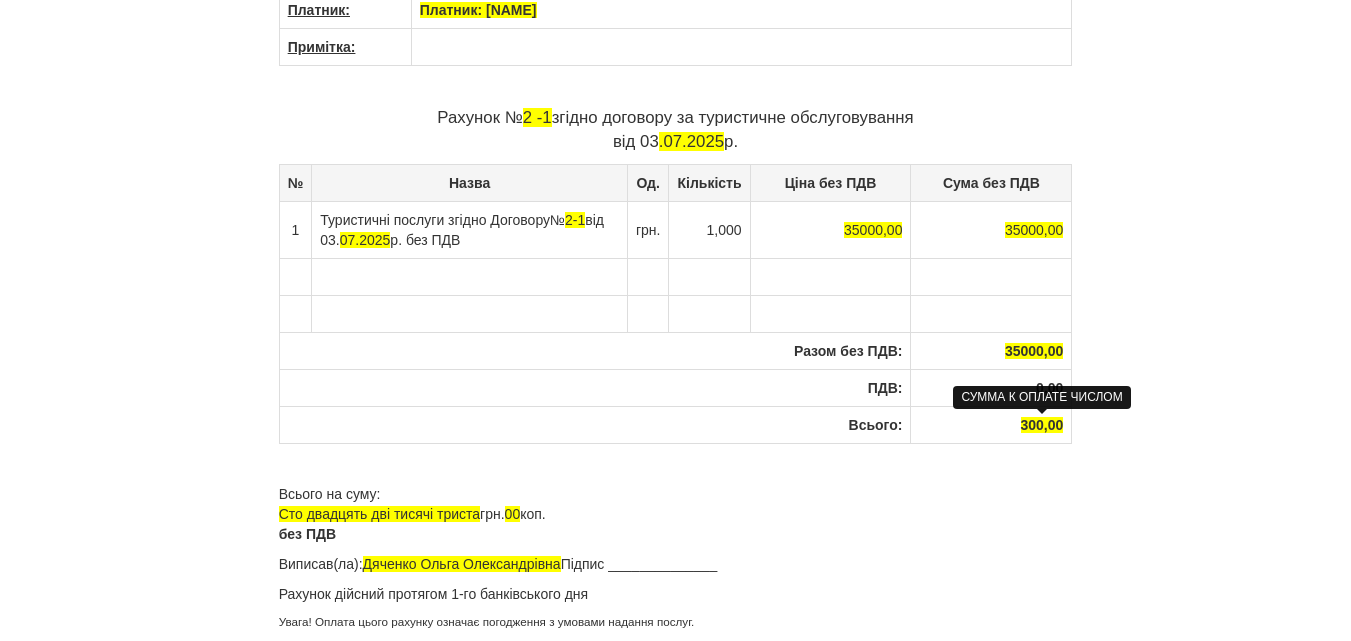 click on "300,00" at bounding box center (1042, 425) 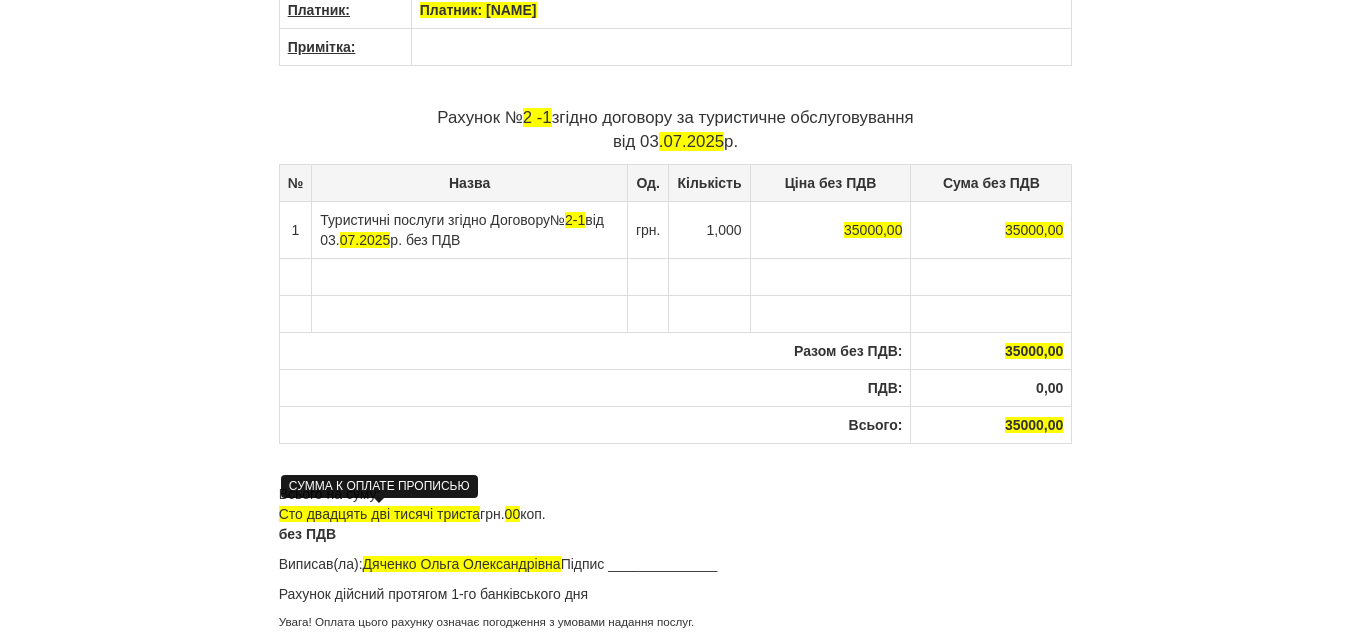 click on "Сто двадцять дві тисячі триста" at bounding box center (379, 514) 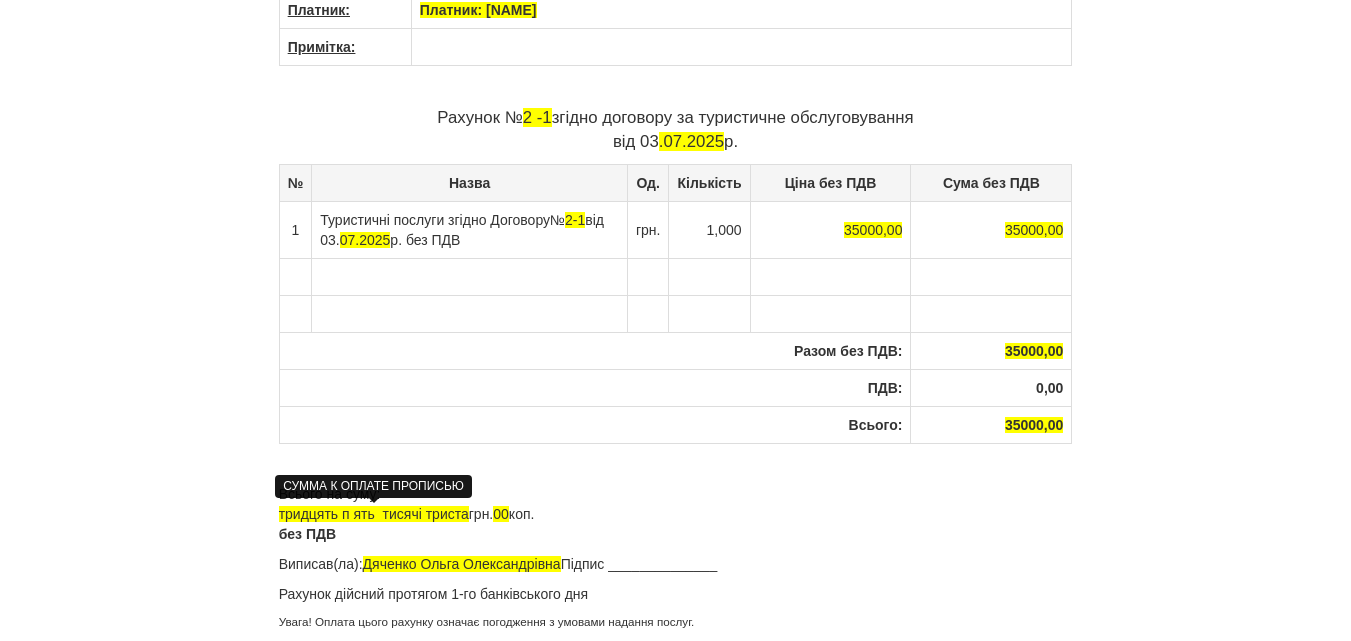 click on "тридцять п ять  тисячі триста" at bounding box center [374, 514] 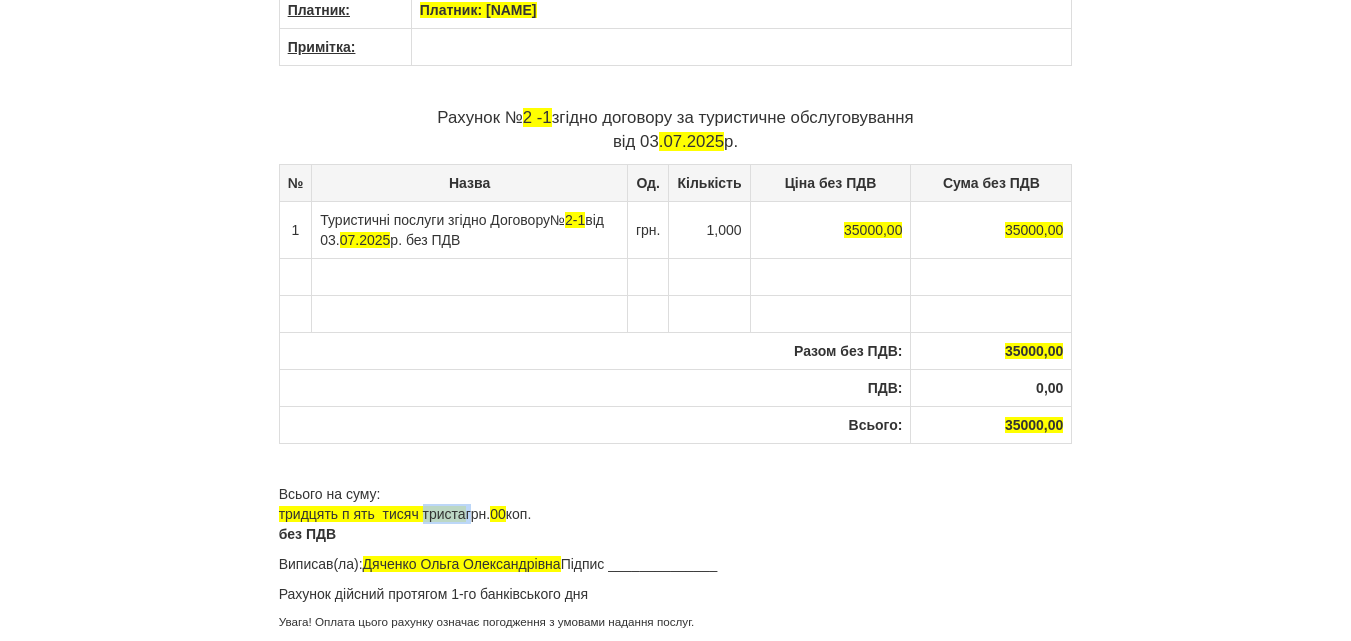 drag, startPoint x: 422, startPoint y: 514, endPoint x: 472, endPoint y: 516, distance: 50.039986 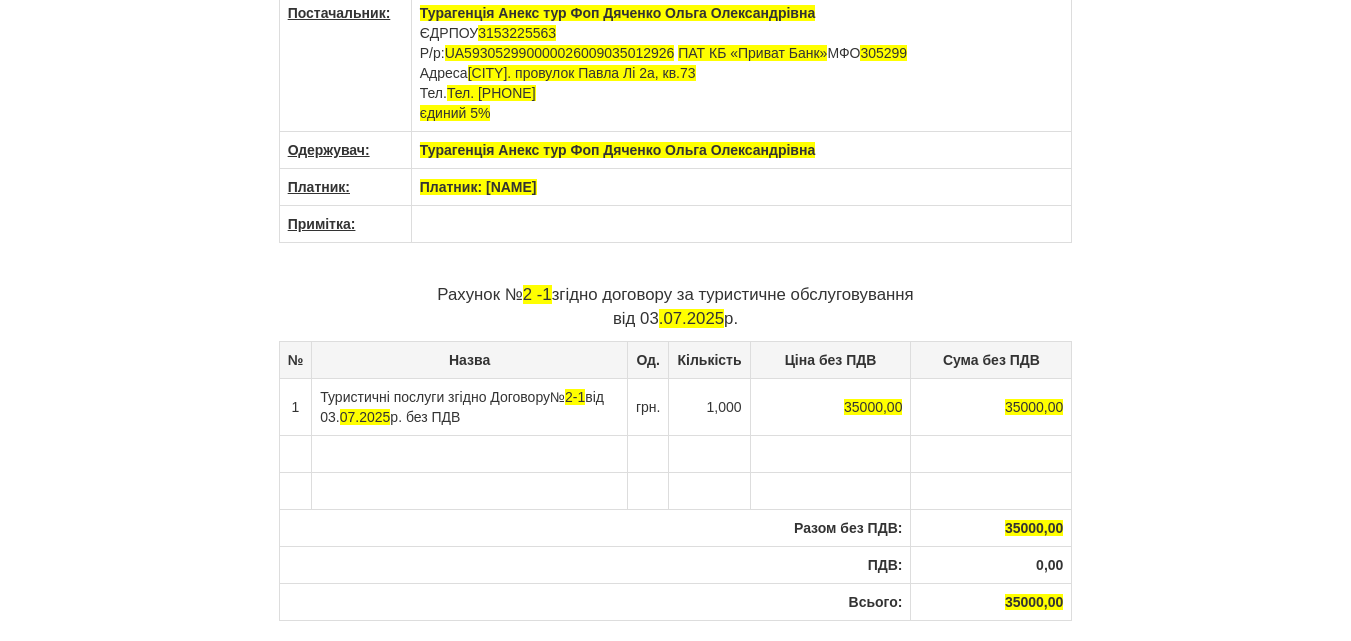 scroll, scrollTop: 0, scrollLeft: 0, axis: both 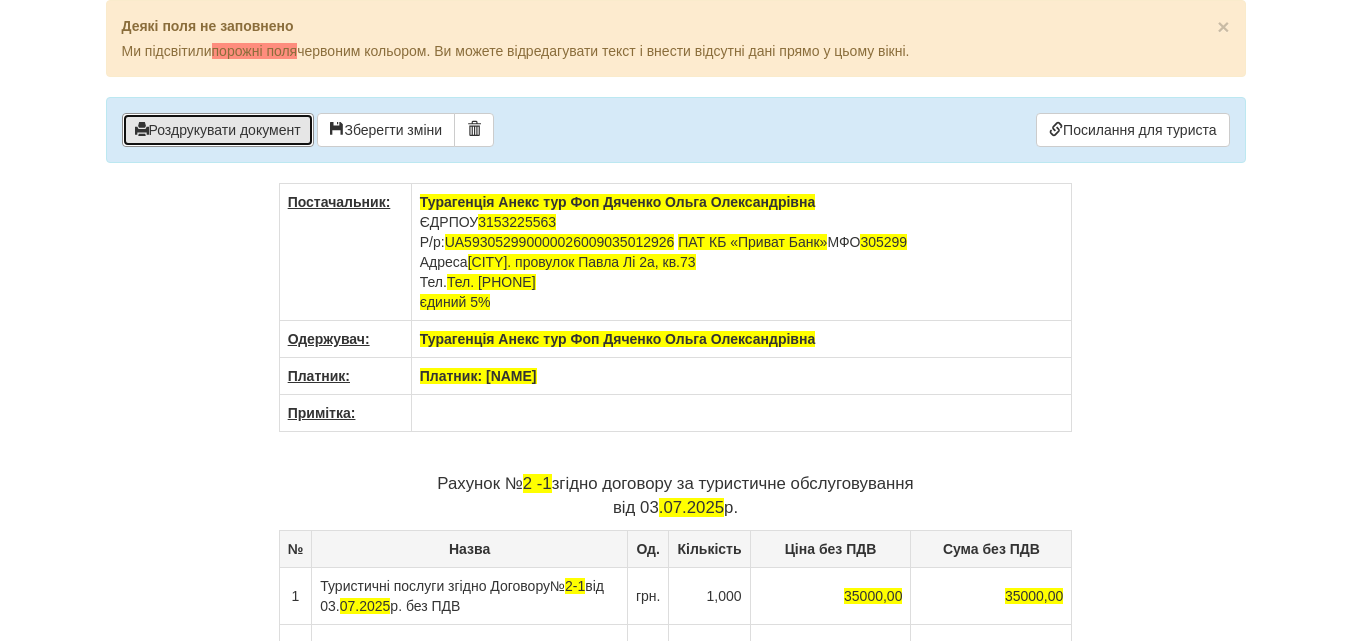drag, startPoint x: 199, startPoint y: 132, endPoint x: 502, endPoint y: 358, distance: 378.0013 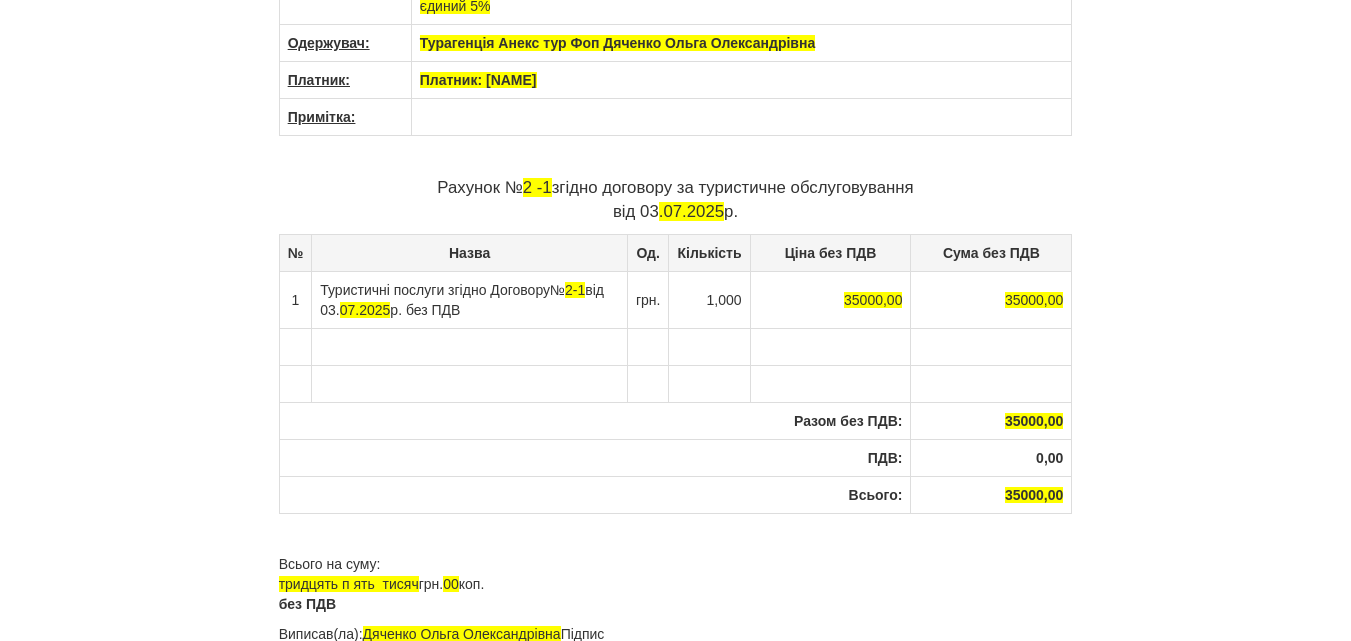 scroll, scrollTop: 300, scrollLeft: 0, axis: vertical 